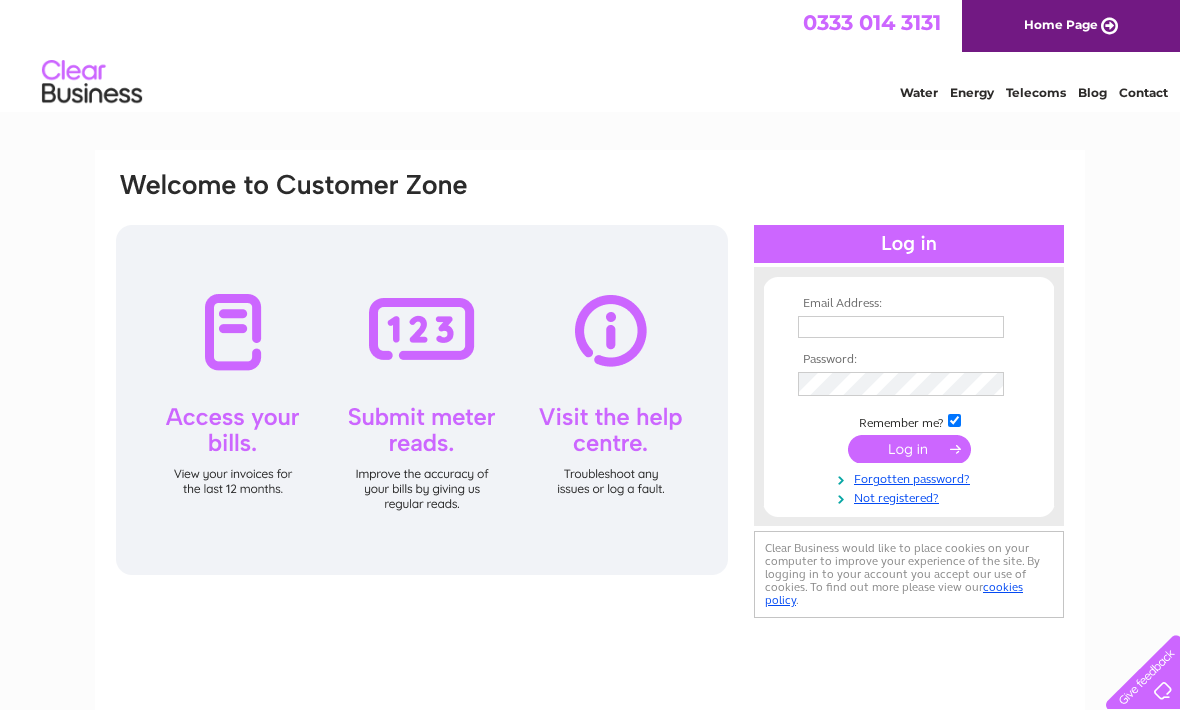 scroll, scrollTop: 0, scrollLeft: 0, axis: both 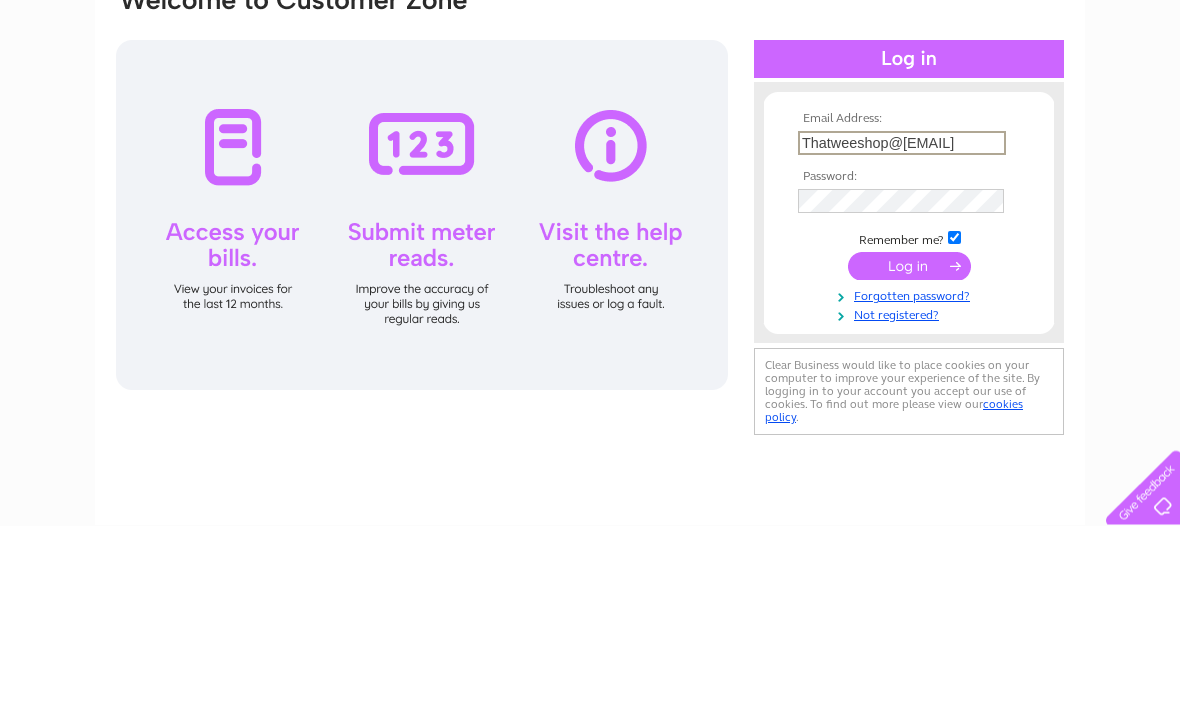 type on "Thatweeshop@[EMAIL]" 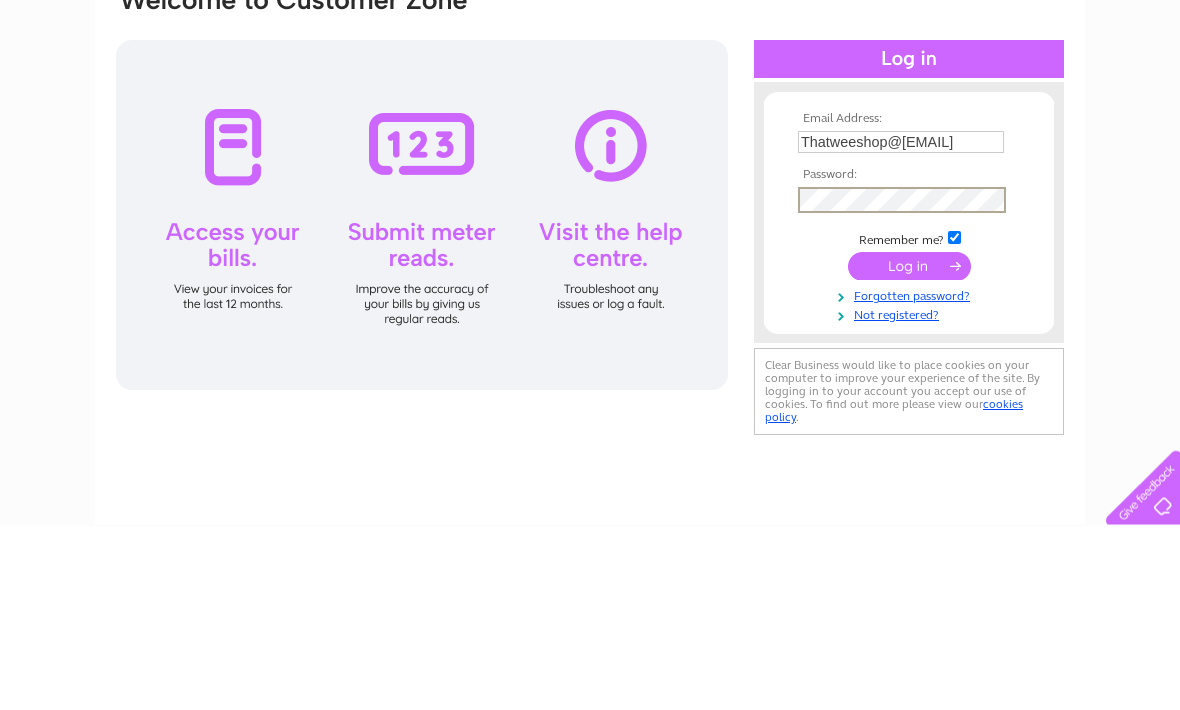 click at bounding box center [909, 451] 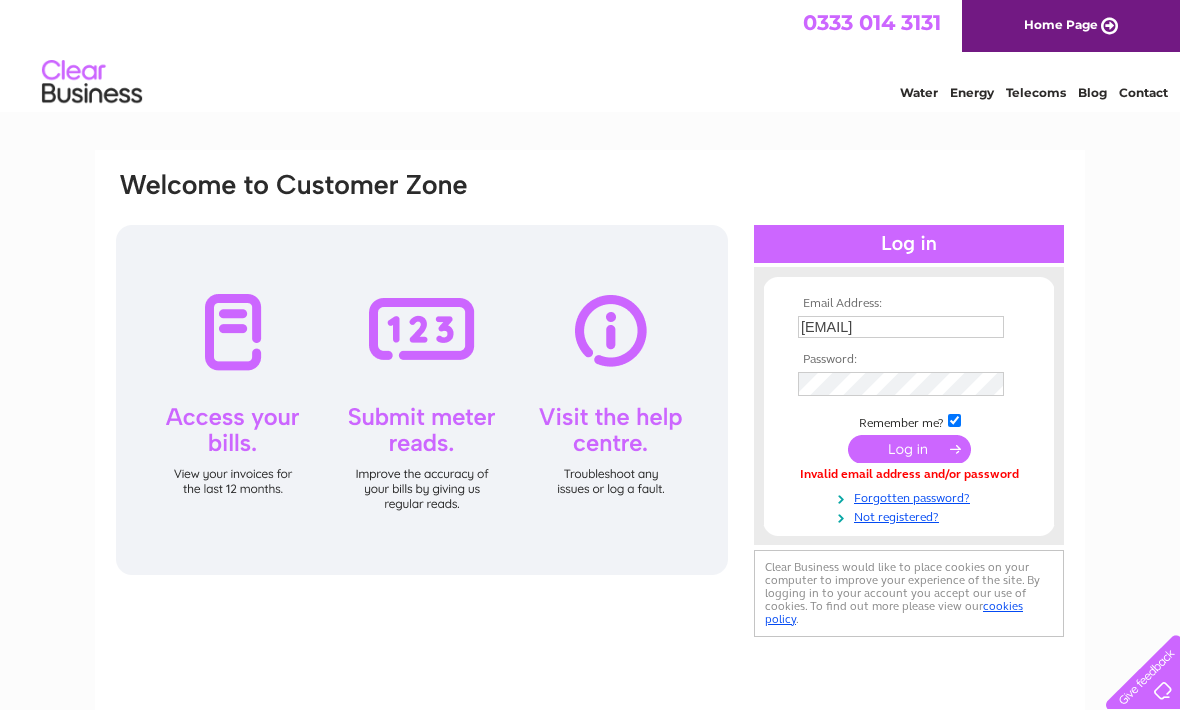 scroll, scrollTop: 0, scrollLeft: 0, axis: both 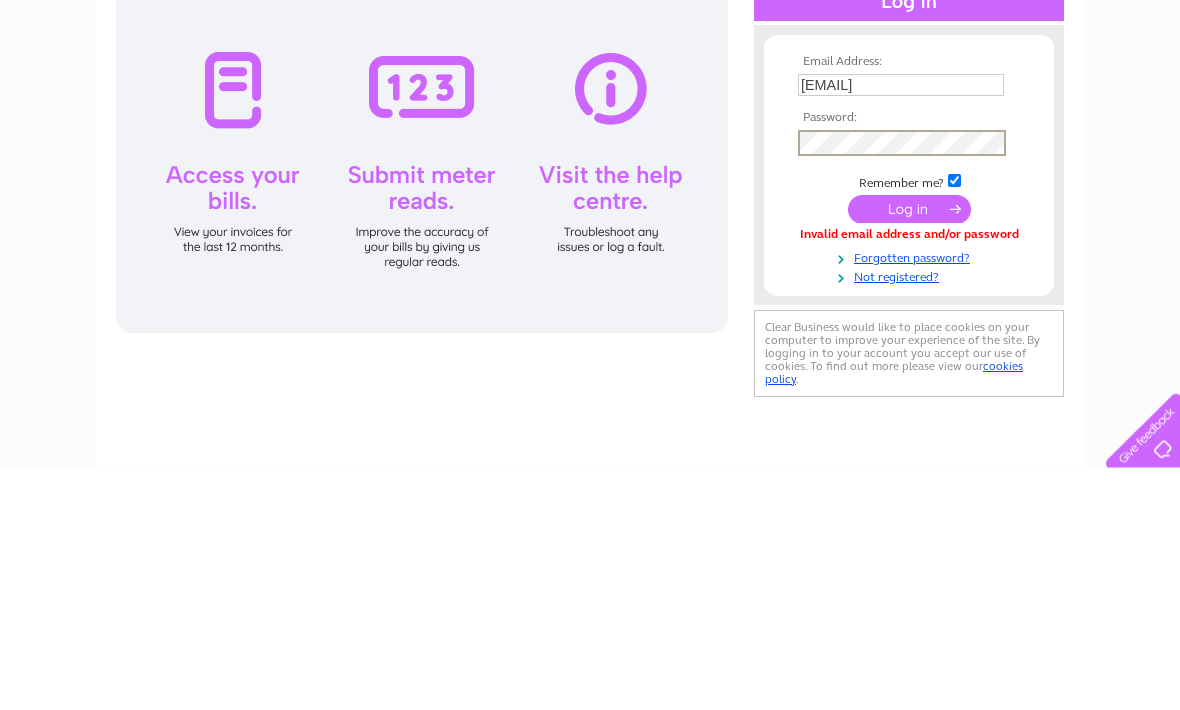 click at bounding box center (909, 451) 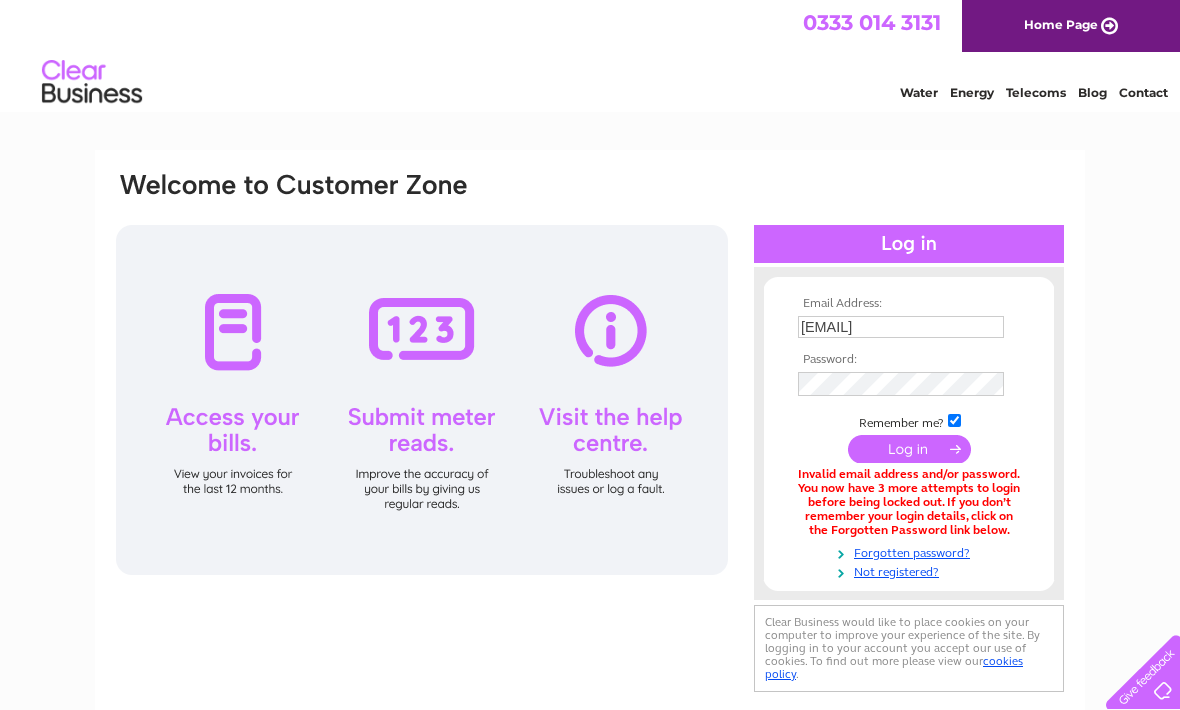 scroll, scrollTop: 0, scrollLeft: 0, axis: both 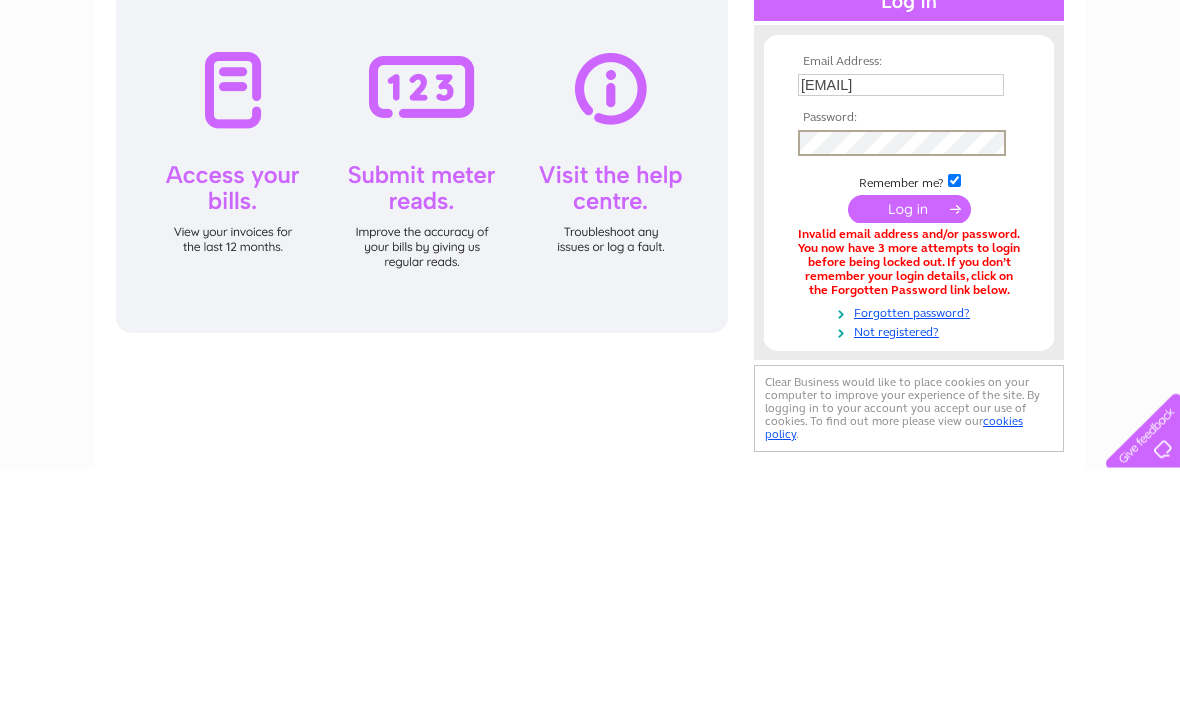 click at bounding box center [909, 451] 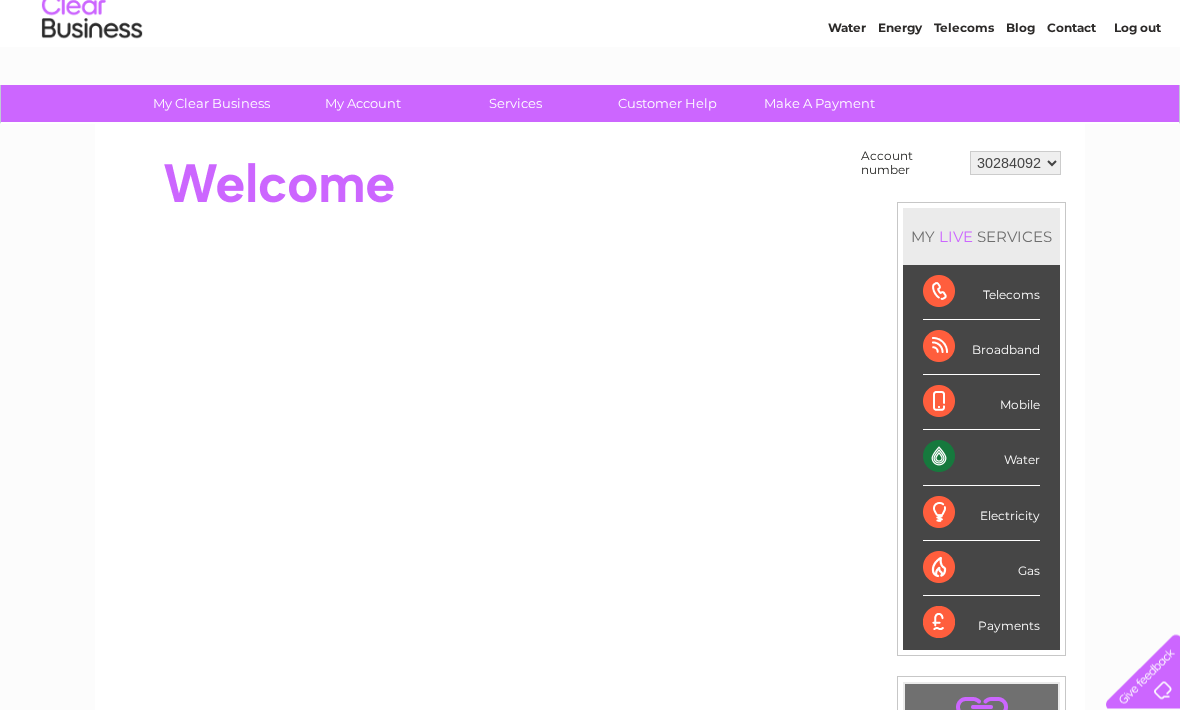 scroll, scrollTop: 65, scrollLeft: 0, axis: vertical 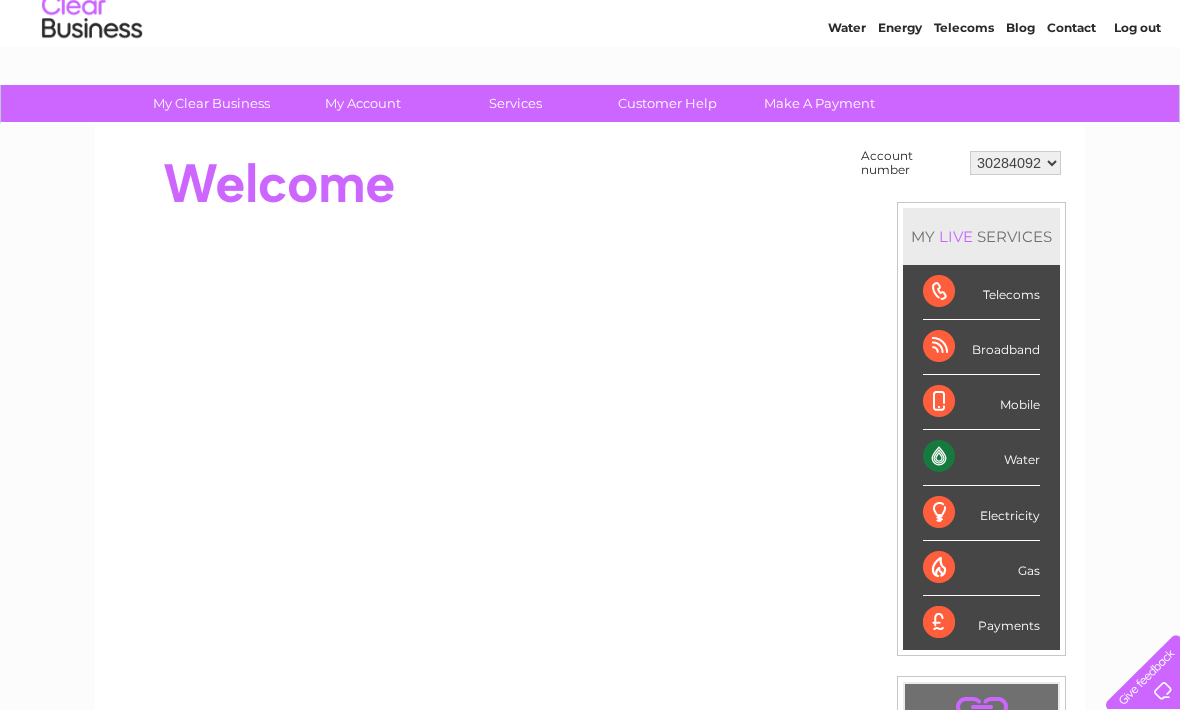 click on "Water" at bounding box center (981, 457) 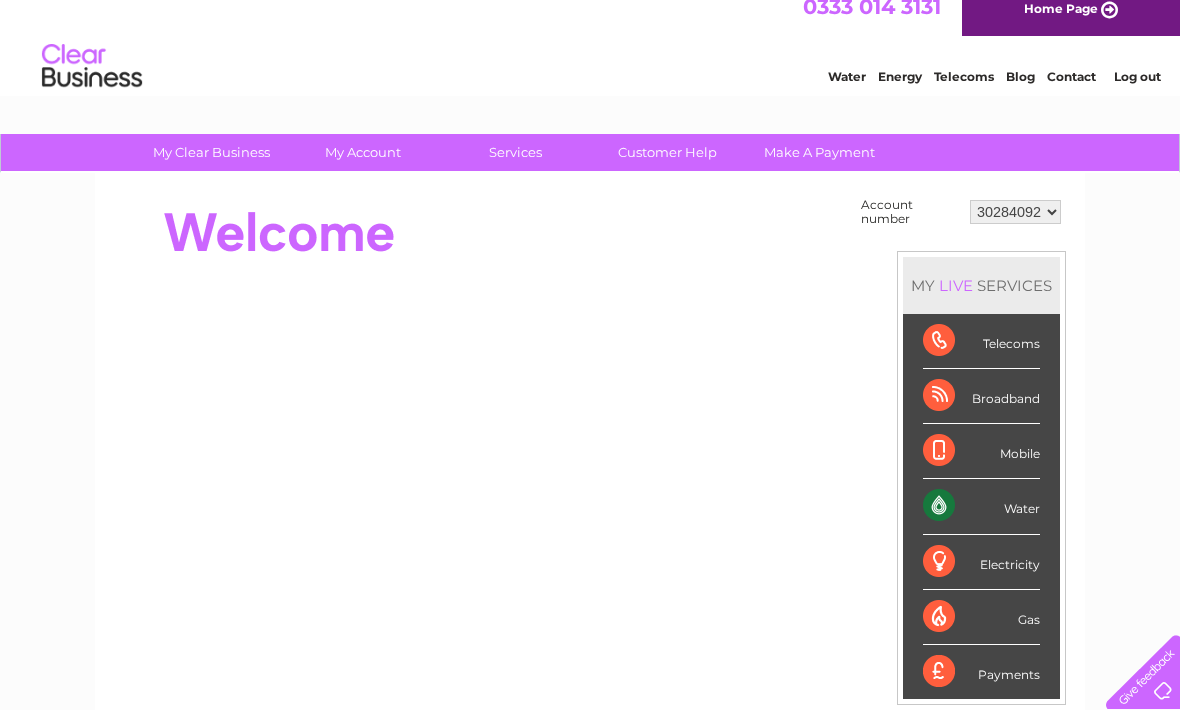 scroll, scrollTop: 0, scrollLeft: 0, axis: both 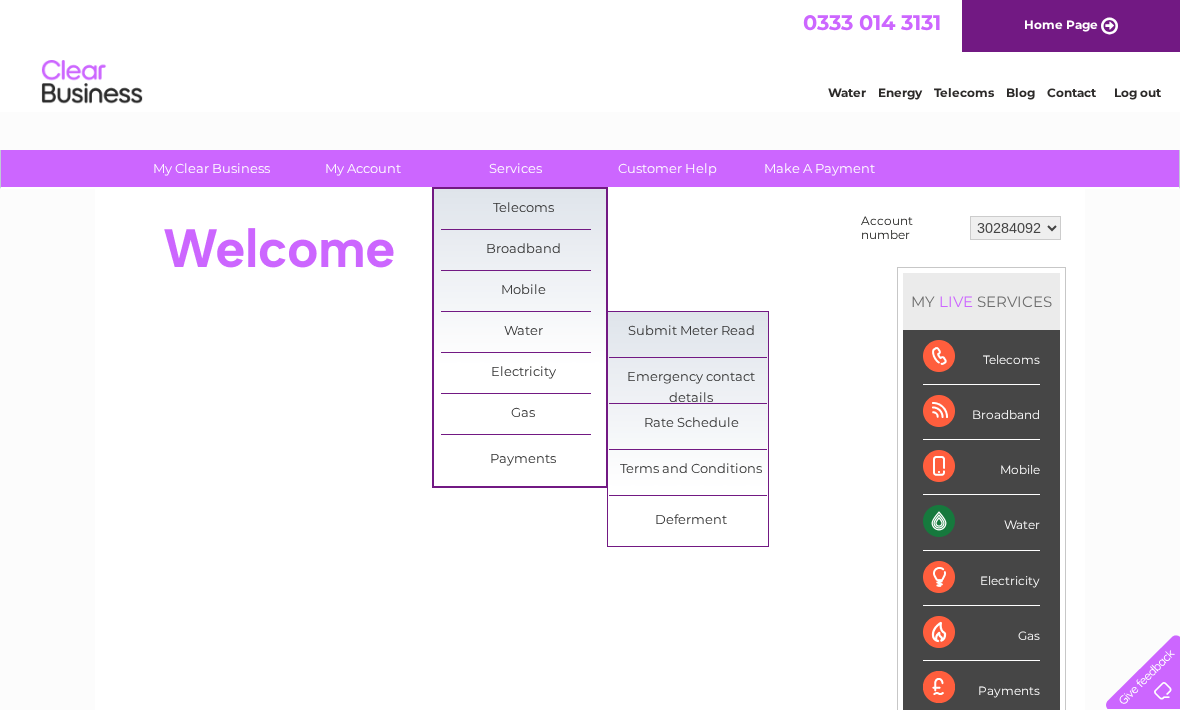 click on "Submit Meter Read" at bounding box center [691, 332] 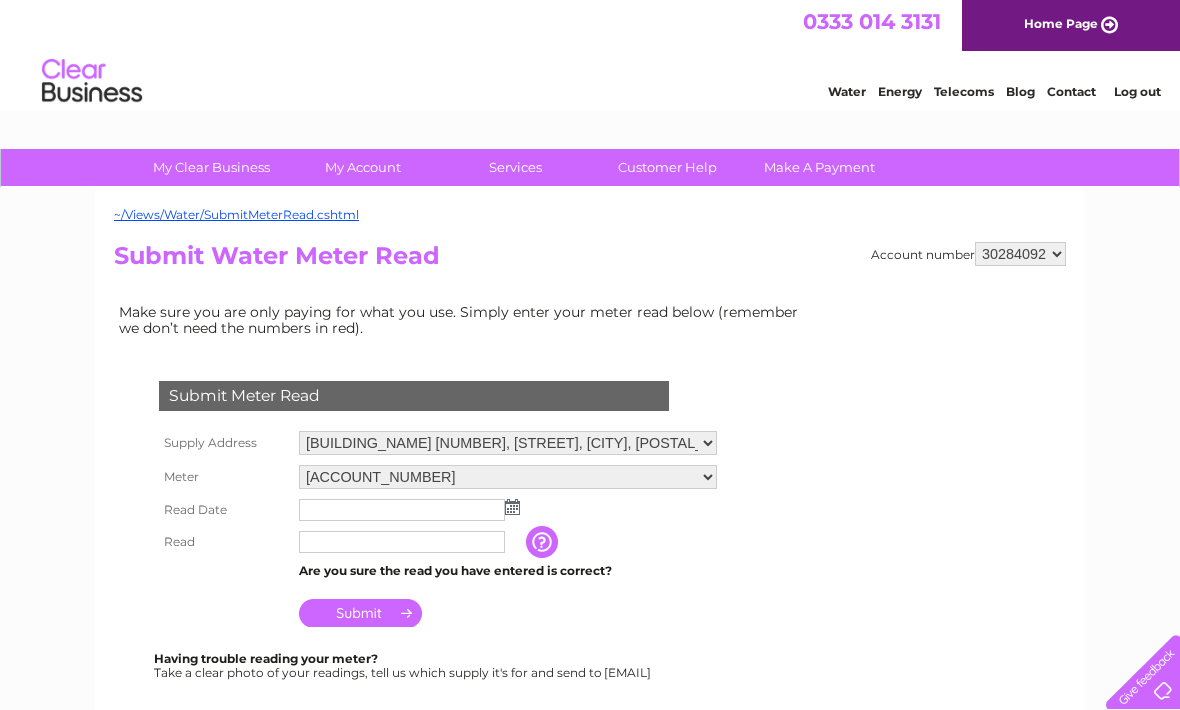 scroll, scrollTop: 0, scrollLeft: 0, axis: both 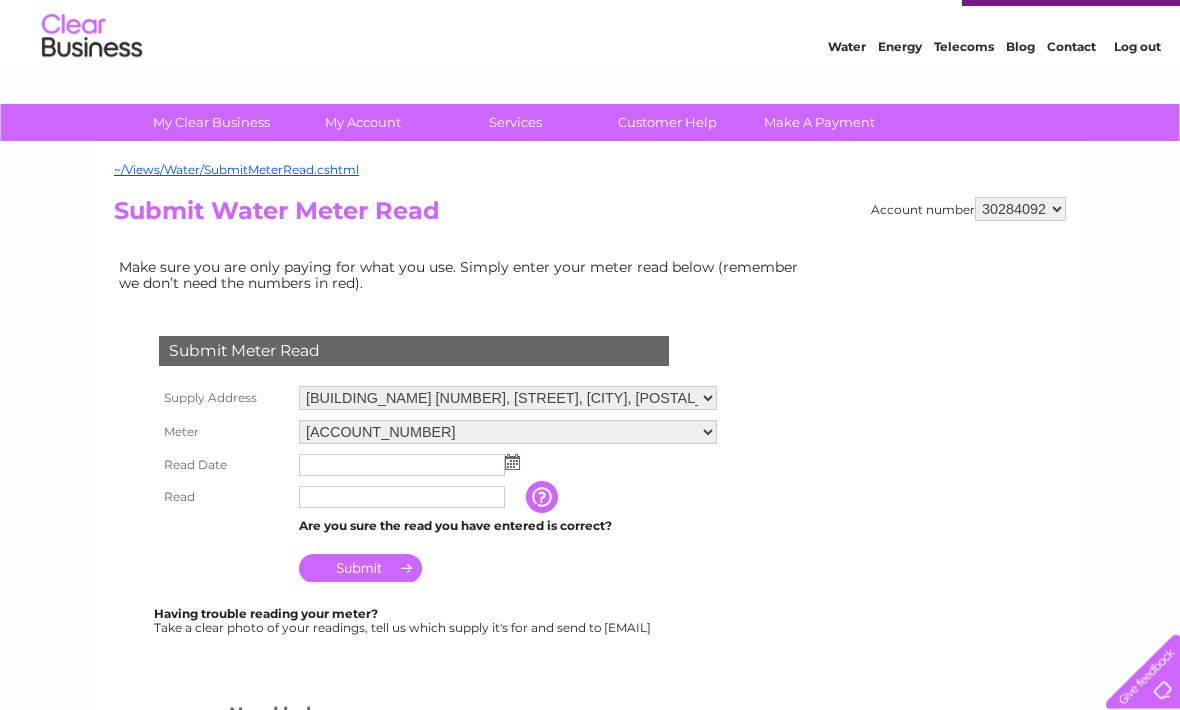 click at bounding box center (402, 466) 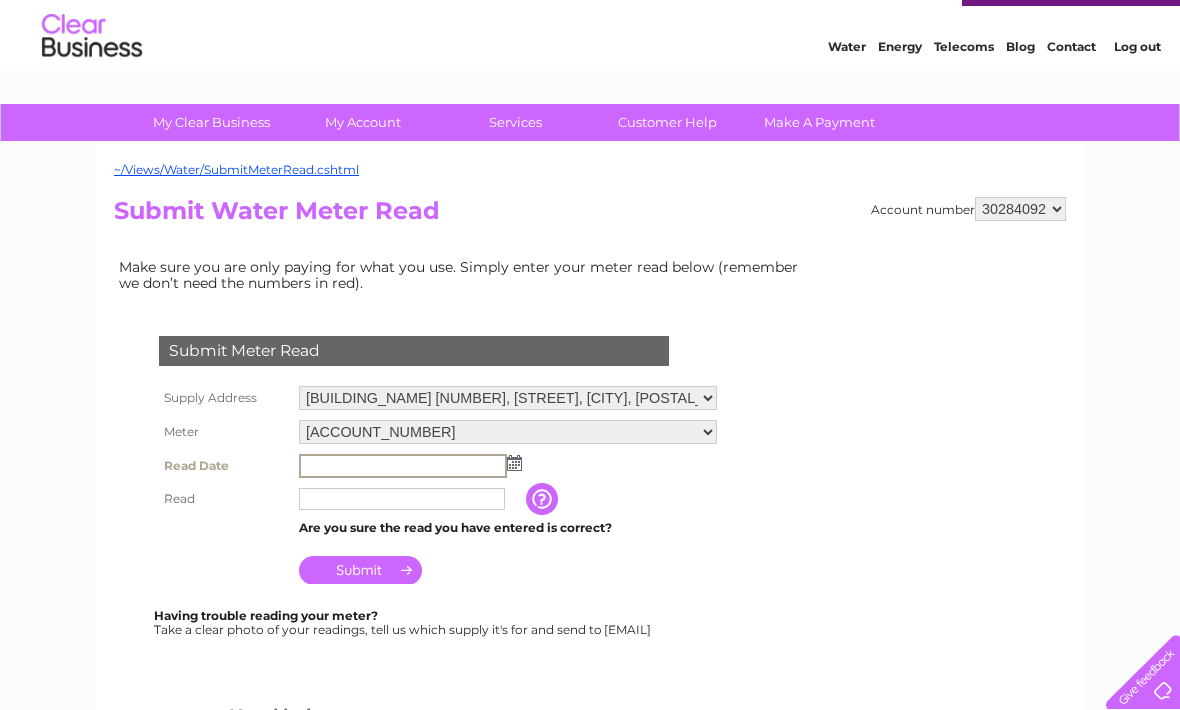 click at bounding box center (514, 463) 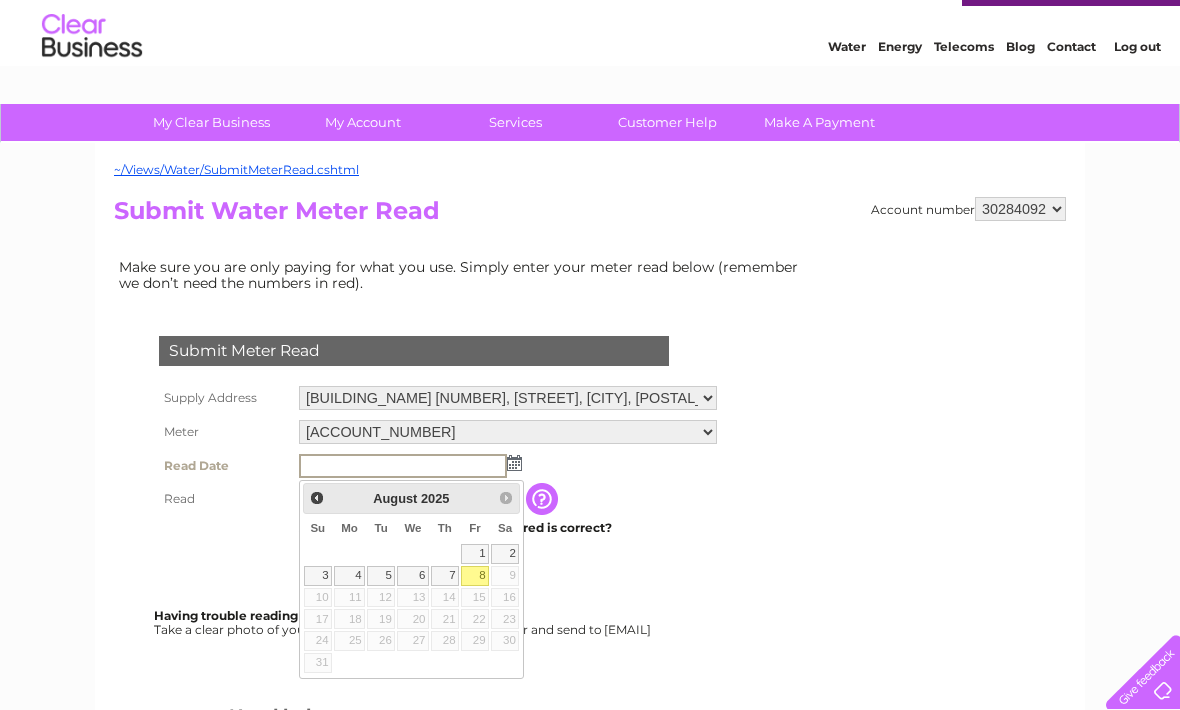 click on "8" at bounding box center (475, 576) 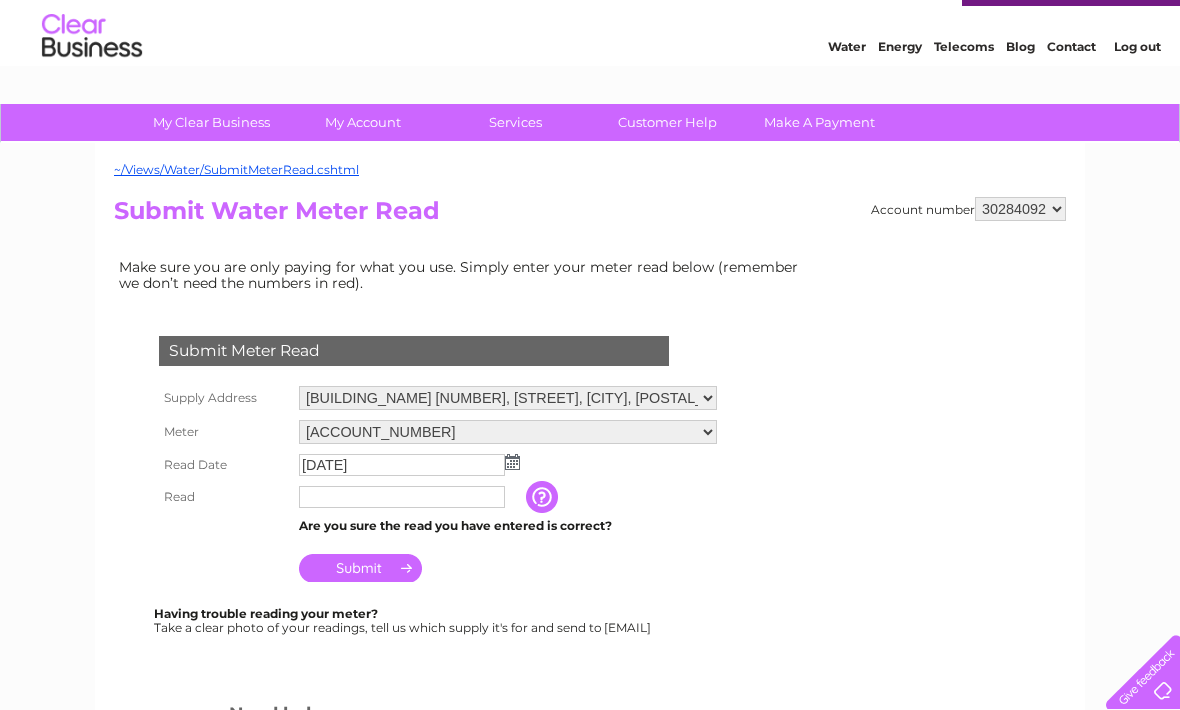 click at bounding box center (402, 497) 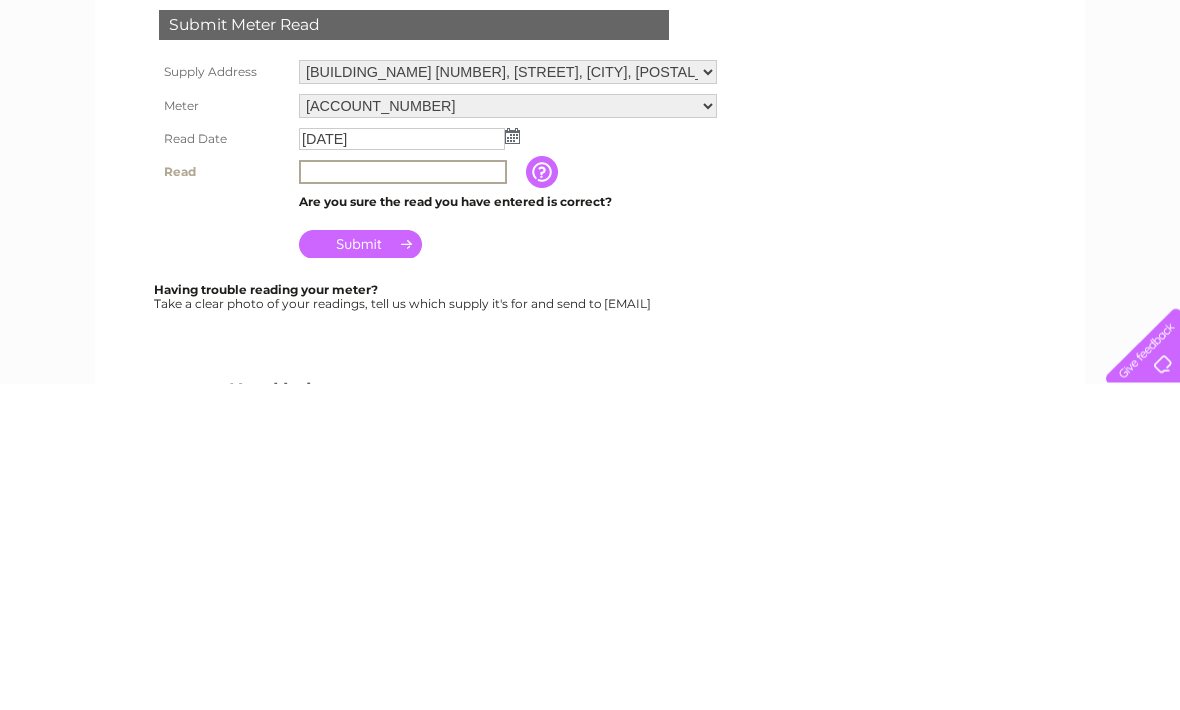 click on "Submit Meter Read
Supply Address
Central Buildings No 5, Busby Road, Glasgow, G76 7AU
Meter
06ELSTER21T365824
Read Date
2025/08/08
Read" at bounding box center (418, 477) 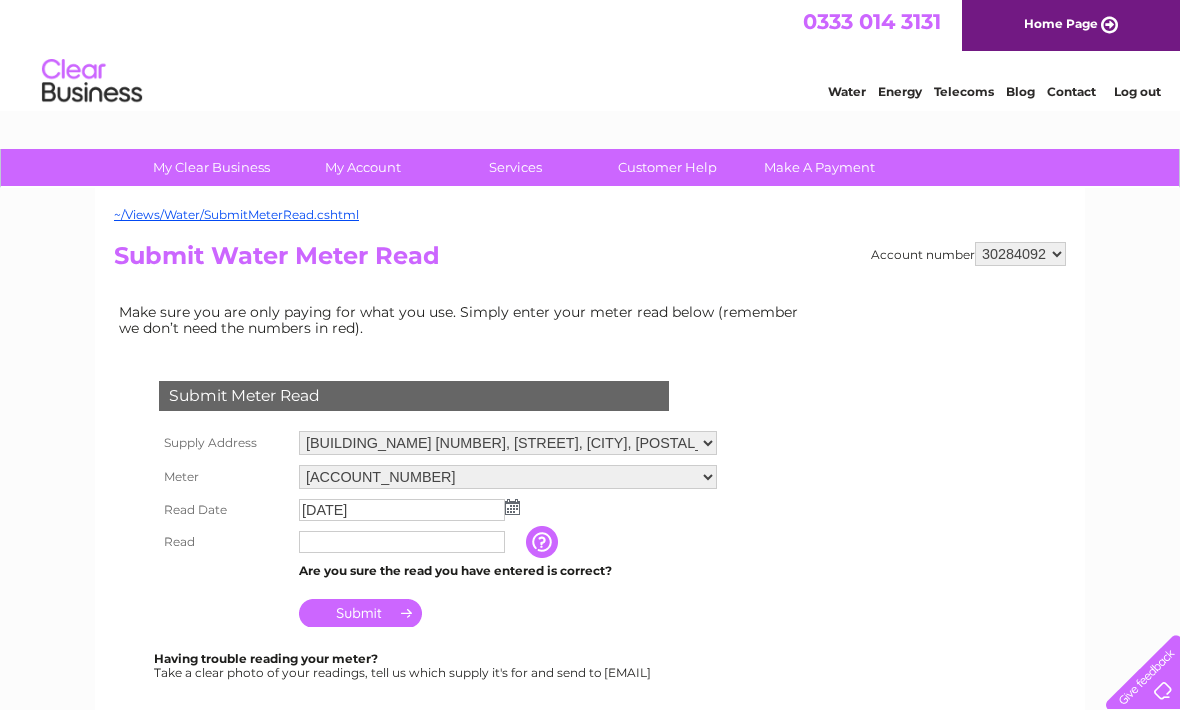 scroll, scrollTop: 0, scrollLeft: 0, axis: both 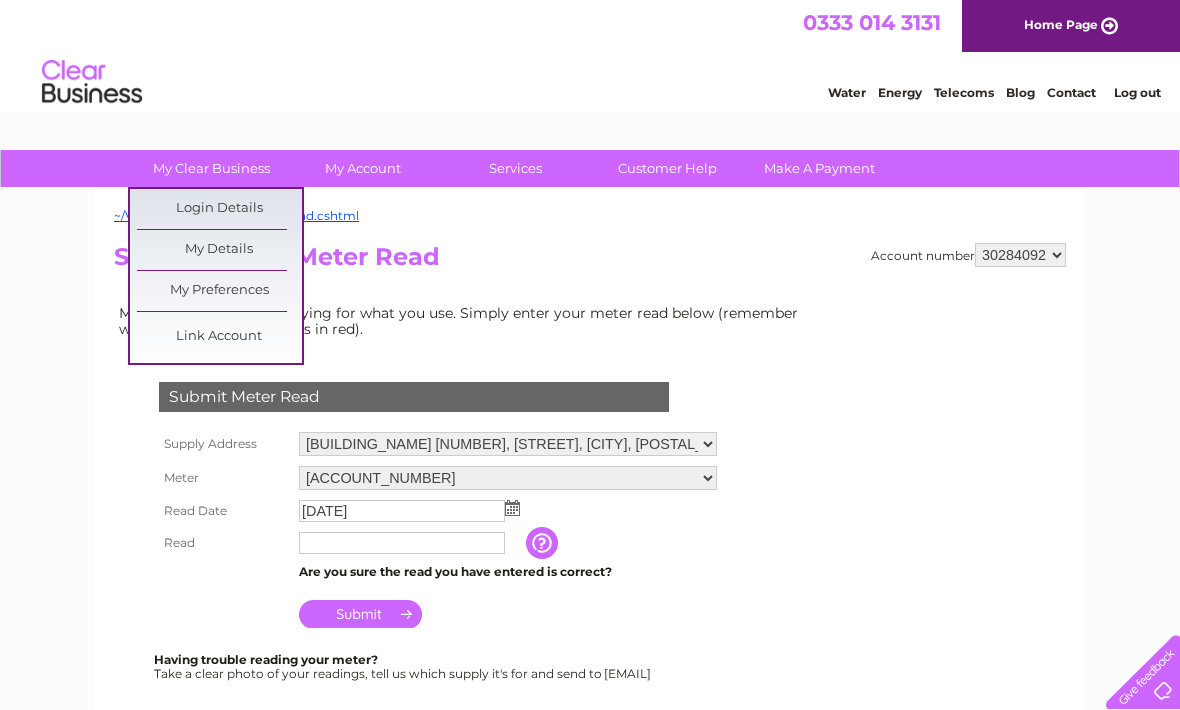 click on "My Details" at bounding box center [219, 250] 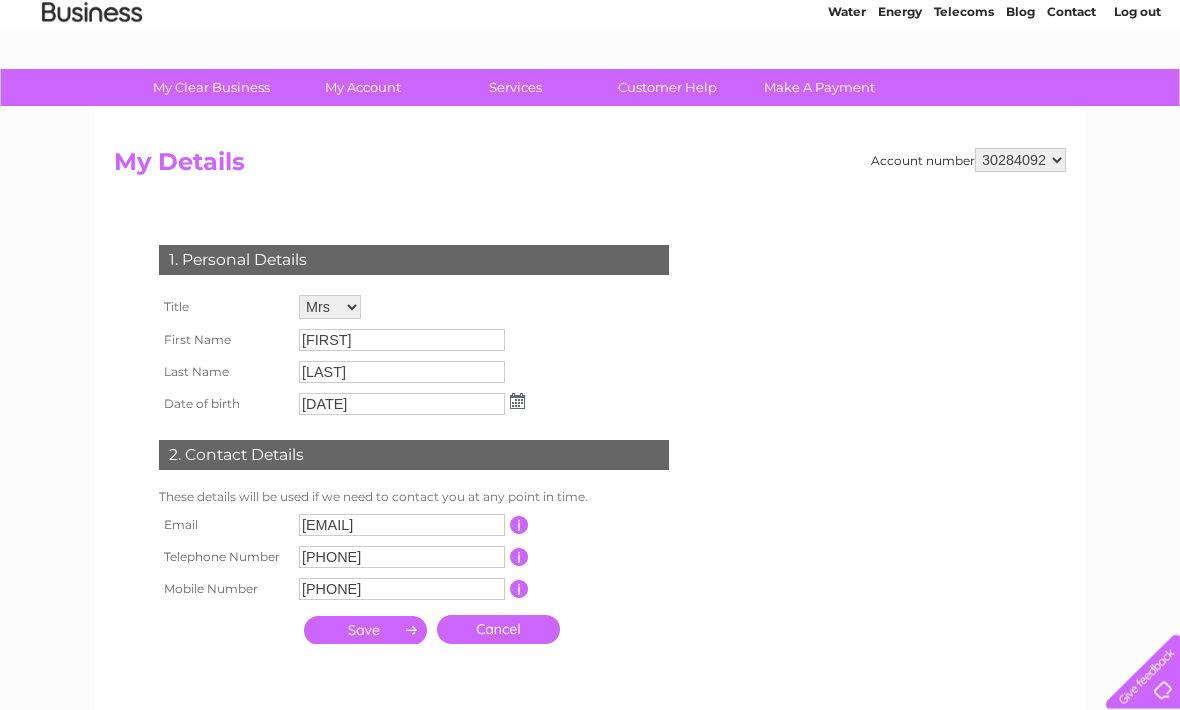 scroll, scrollTop: 81, scrollLeft: 0, axis: vertical 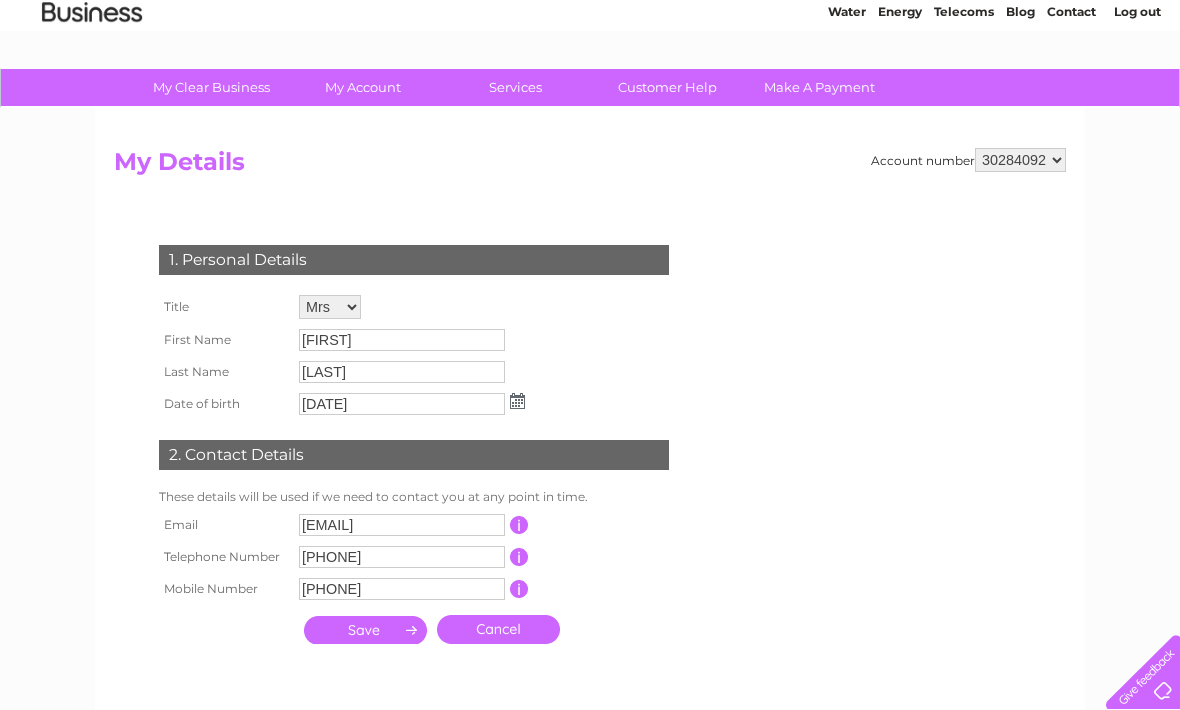 click on "Customer Help" at bounding box center [667, 87] 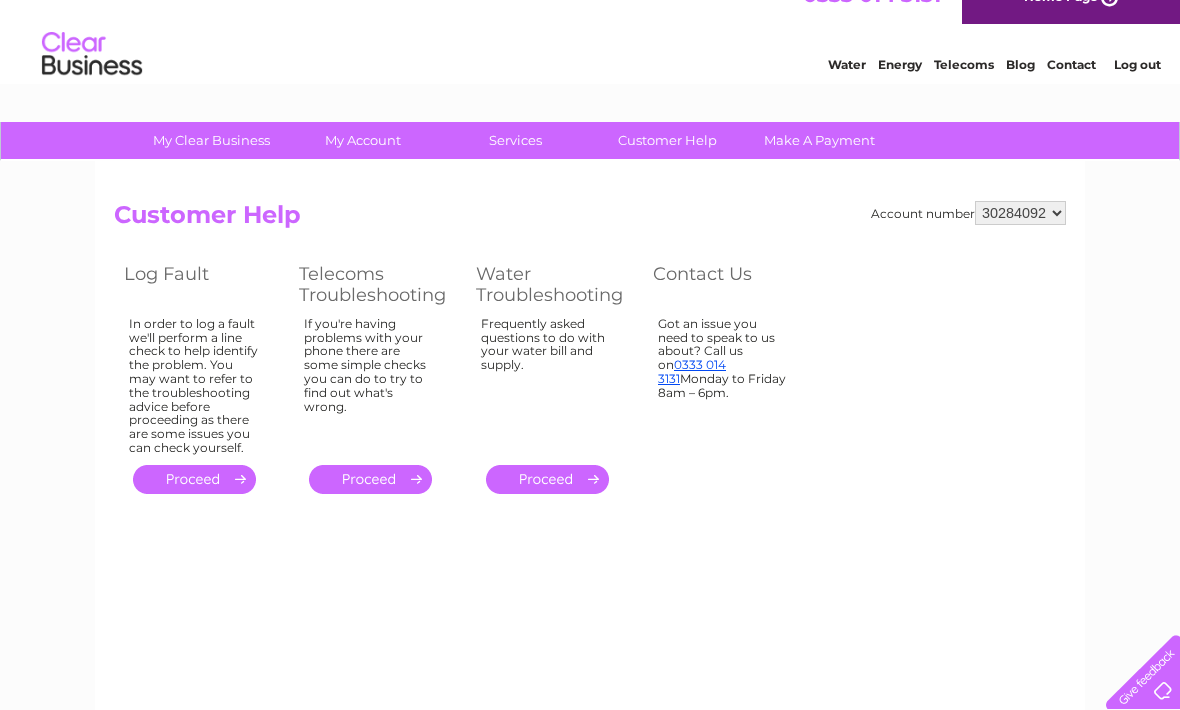 scroll, scrollTop: 0, scrollLeft: 0, axis: both 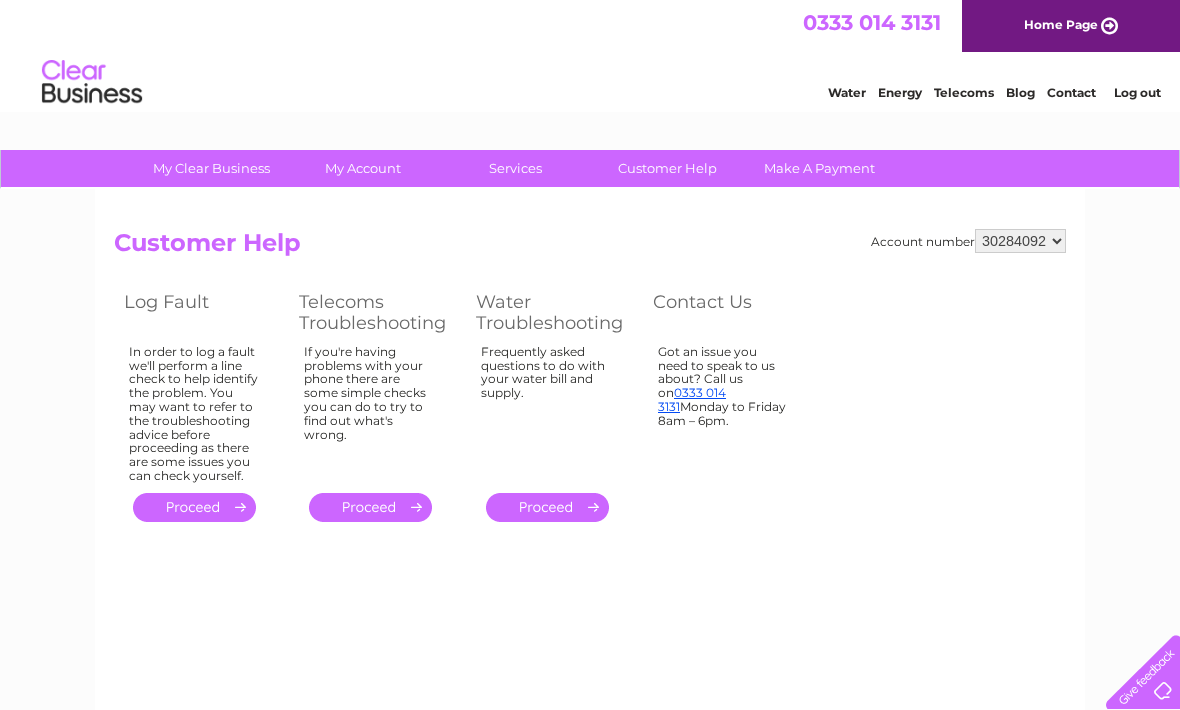 click at bounding box center (92, 82) 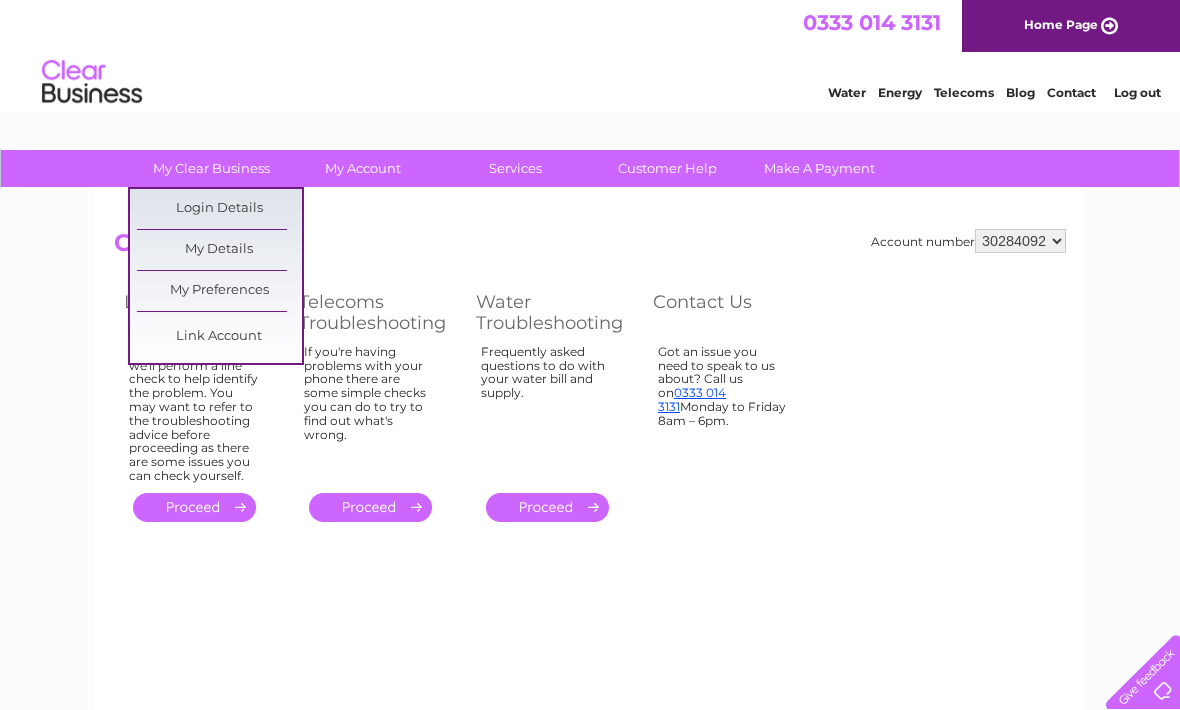 click on "My Details" at bounding box center [219, 250] 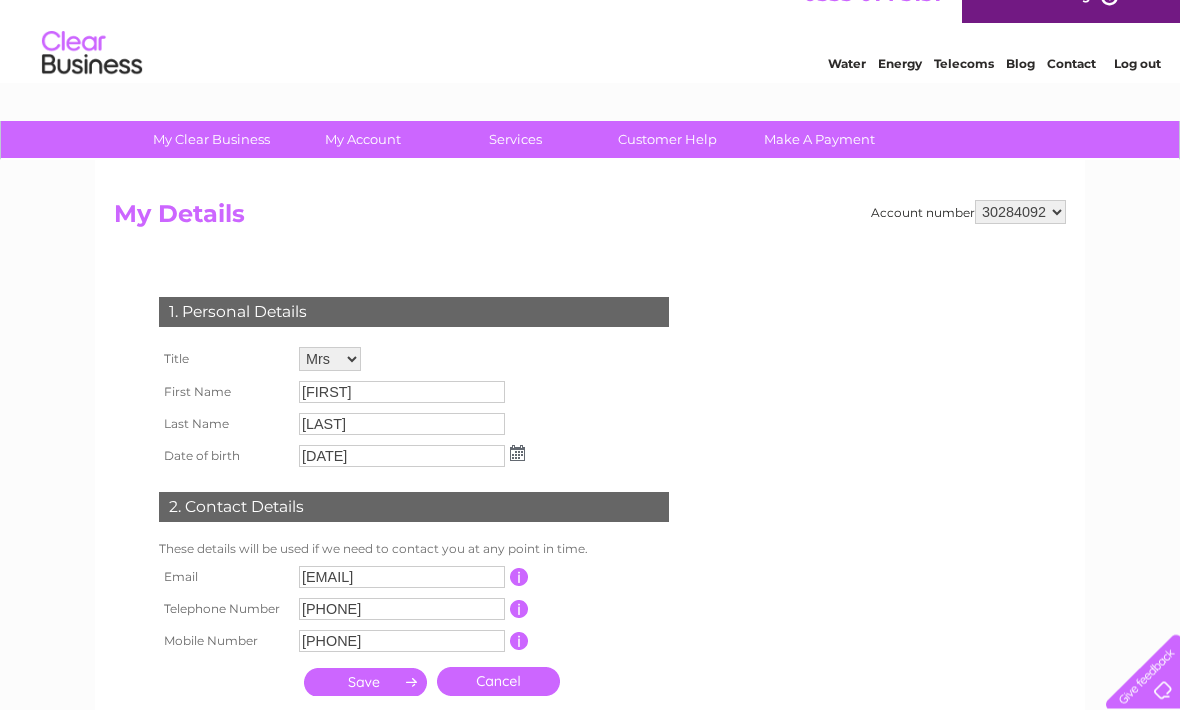 scroll, scrollTop: 29, scrollLeft: 0, axis: vertical 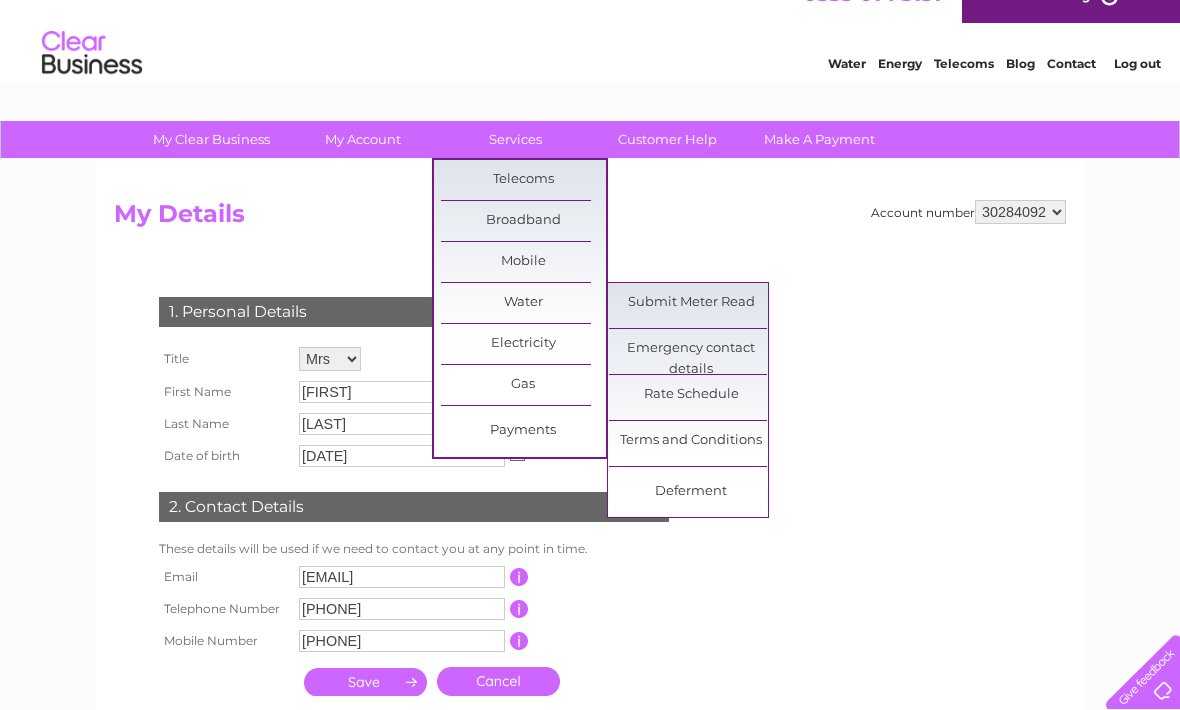 click on "Submit Meter Read" at bounding box center (691, 303) 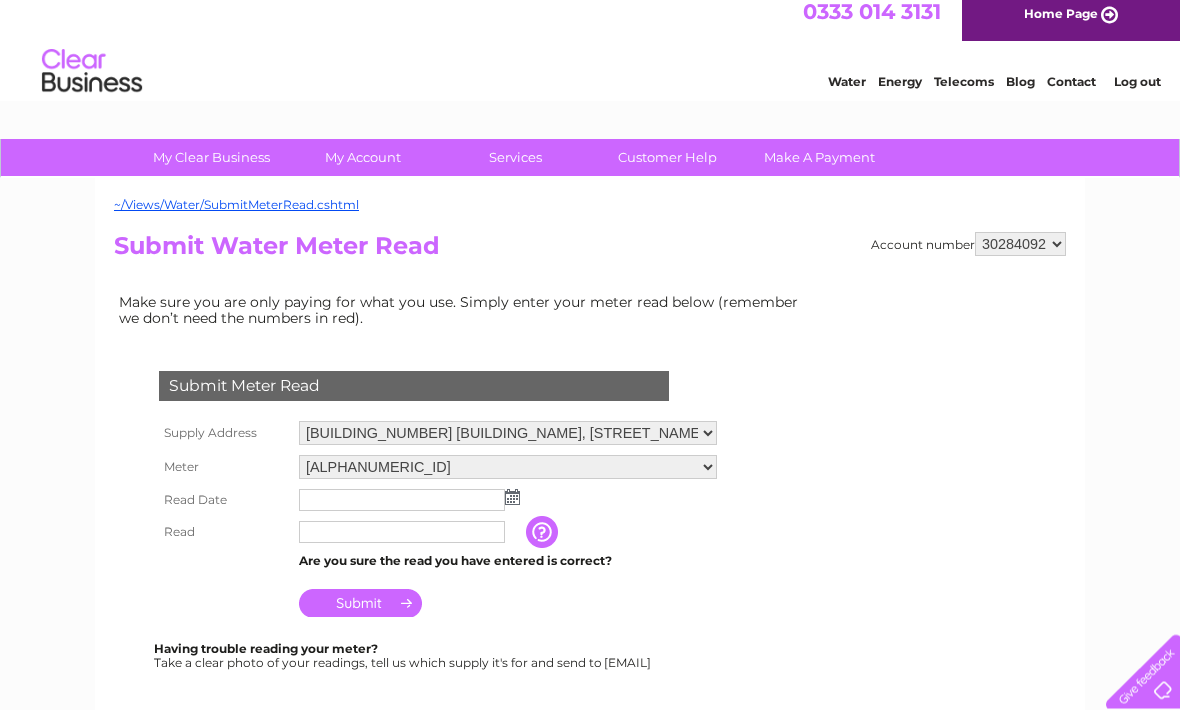 scroll, scrollTop: 0, scrollLeft: 0, axis: both 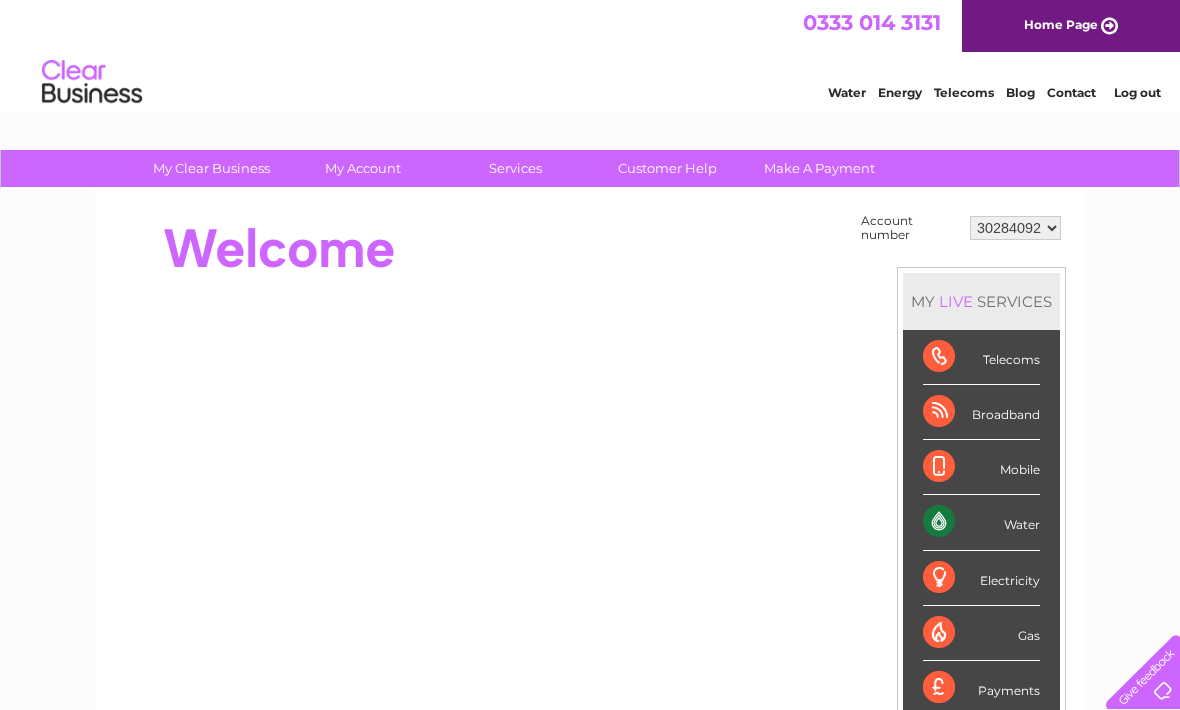 click on "Water" at bounding box center [981, 522] 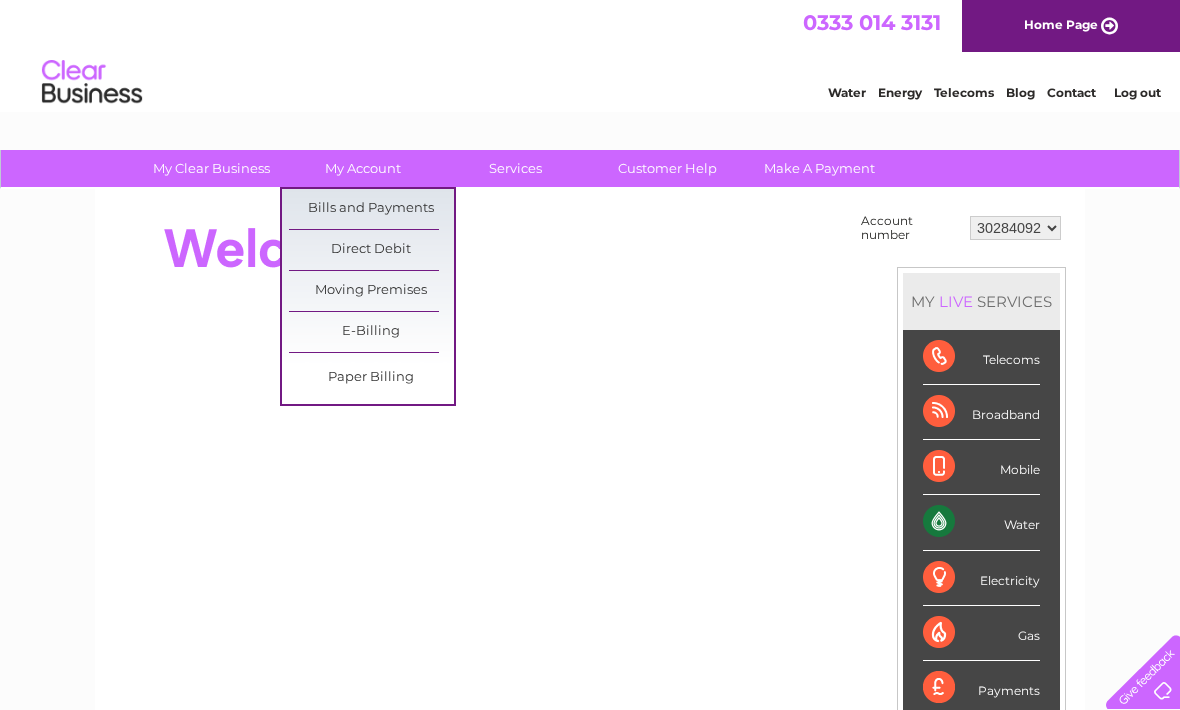 click on "Bills and Payments" at bounding box center (371, 209) 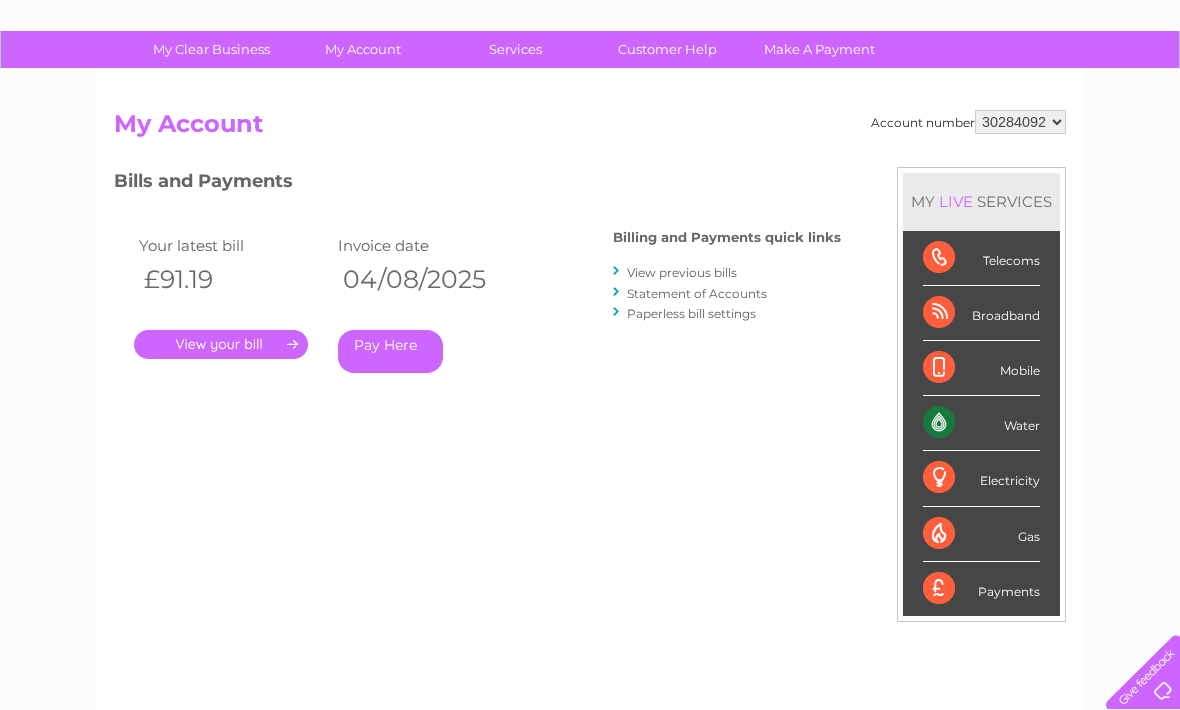 scroll, scrollTop: 125, scrollLeft: 0, axis: vertical 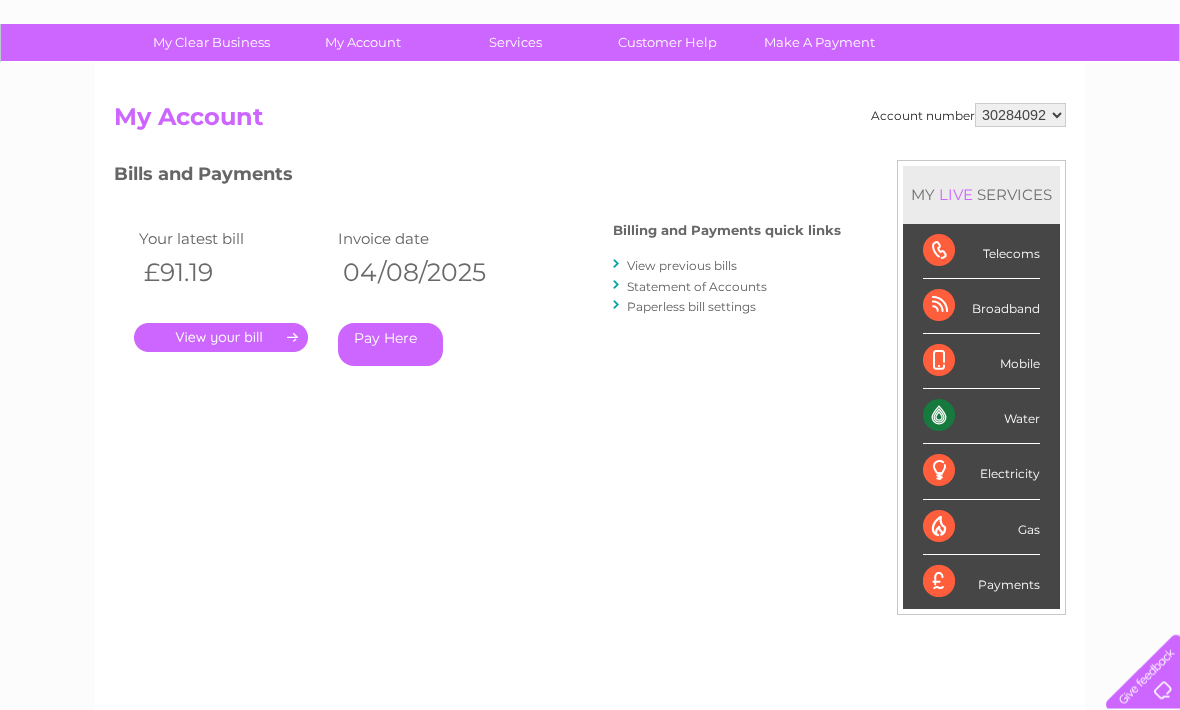 click on "." at bounding box center [221, 338] 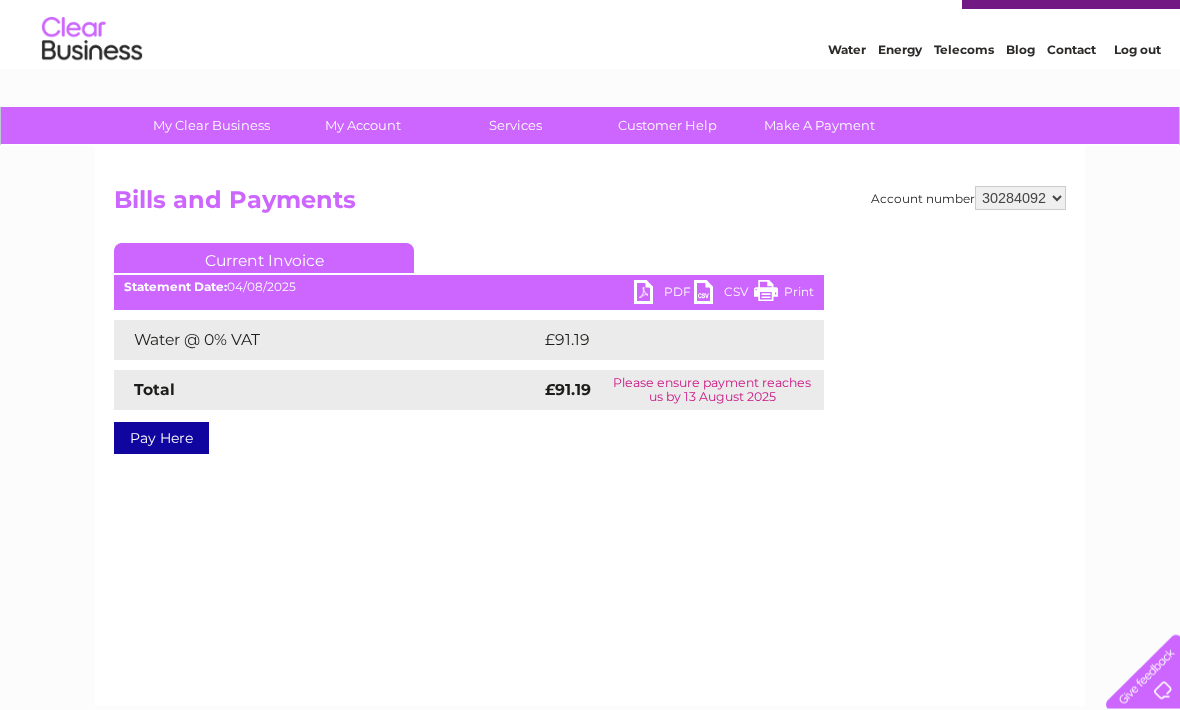 scroll, scrollTop: 43, scrollLeft: 0, axis: vertical 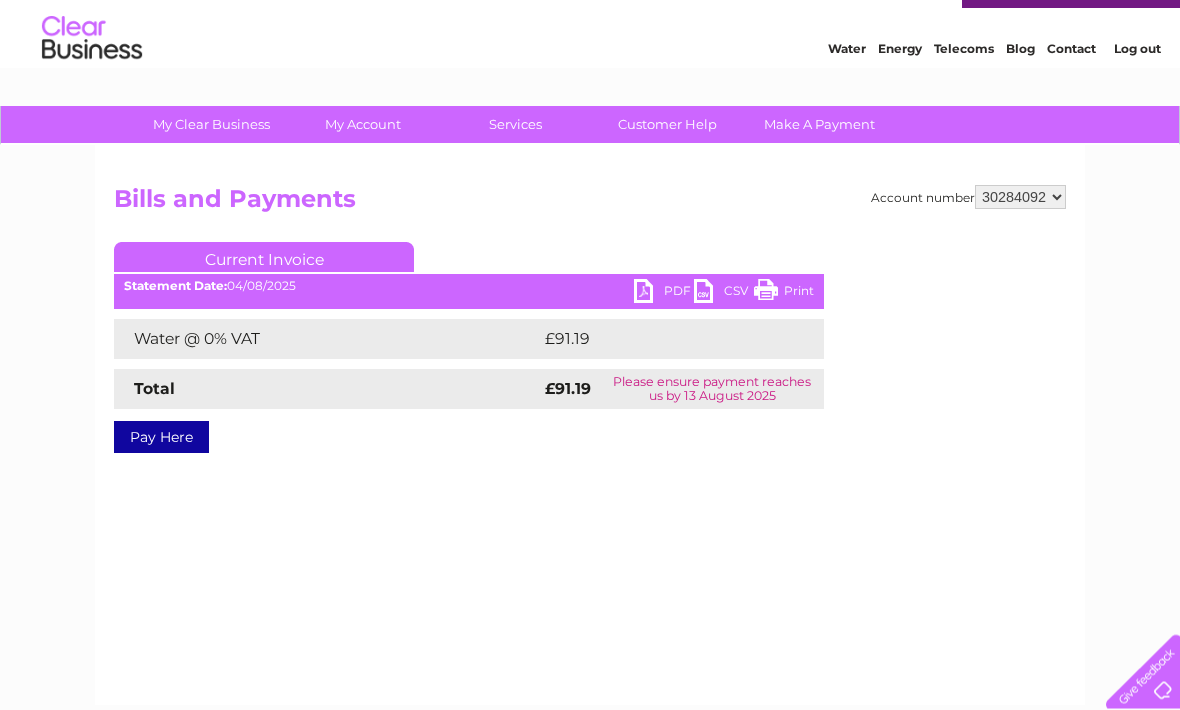click on "PDF" at bounding box center (664, 294) 